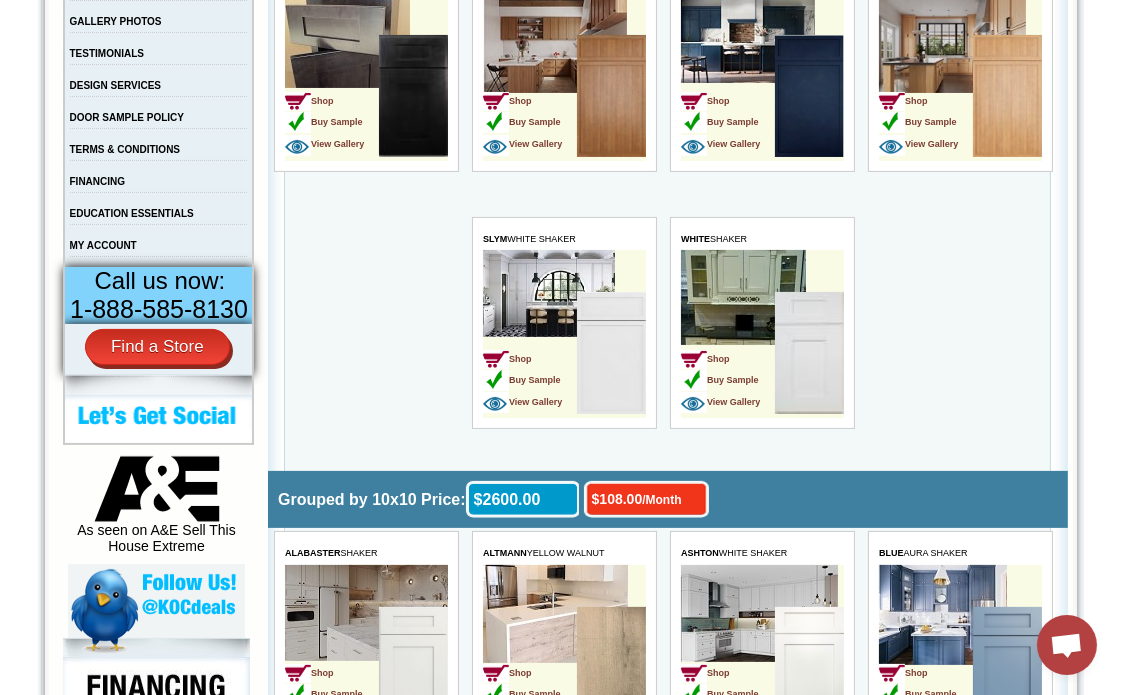 scroll, scrollTop: 625, scrollLeft: 0, axis: vertical 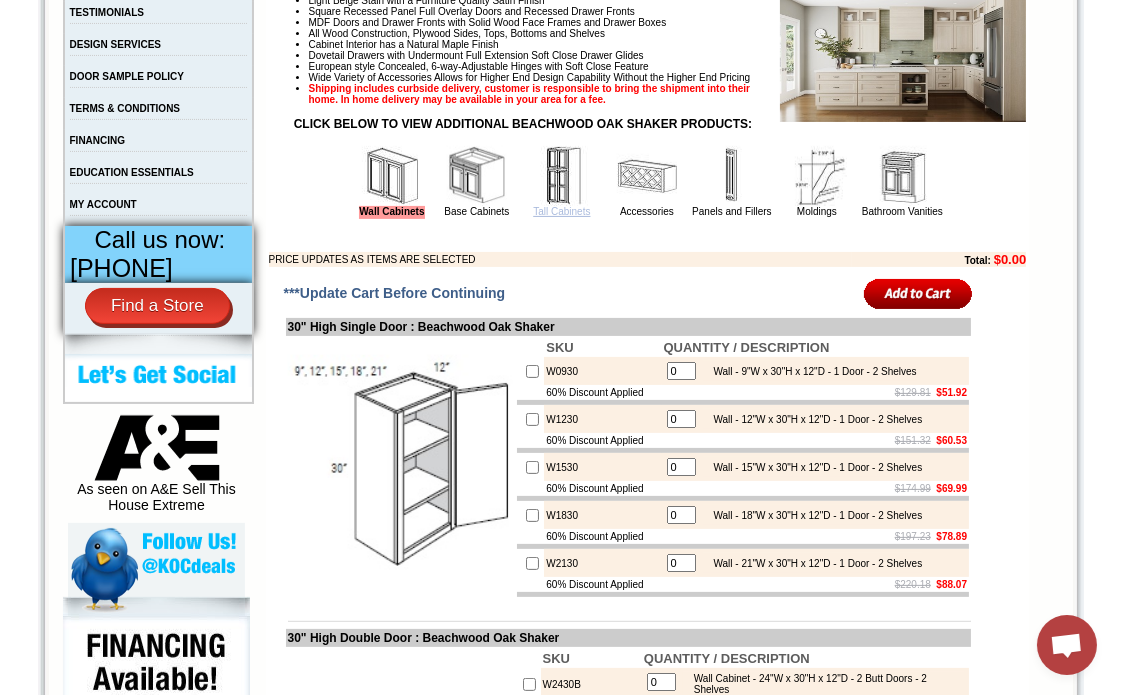 click on "Tall Cabinets" at bounding box center [561, 211] 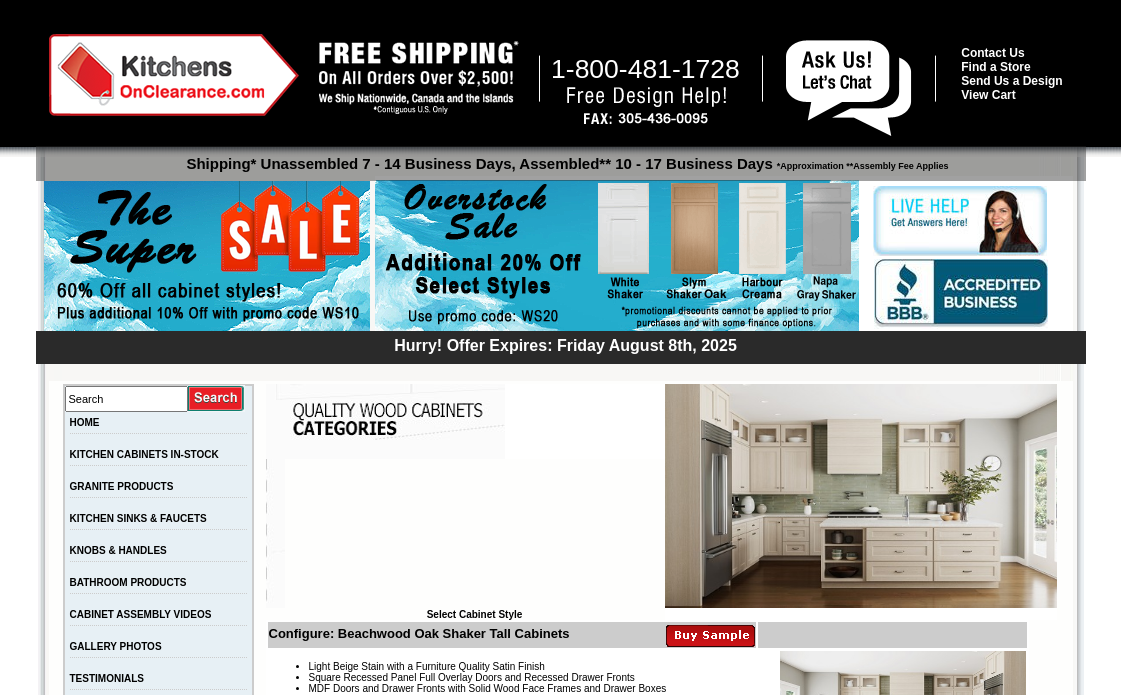 scroll, scrollTop: 0, scrollLeft: 0, axis: both 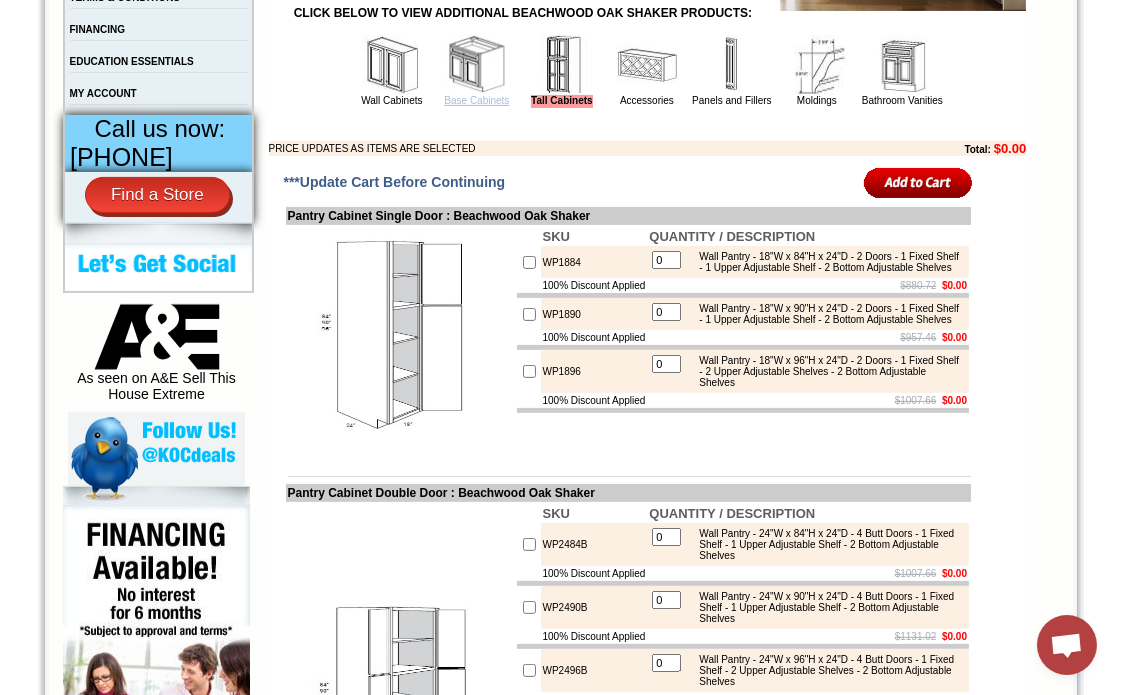 click on "Base Cabinets" at bounding box center [476, 100] 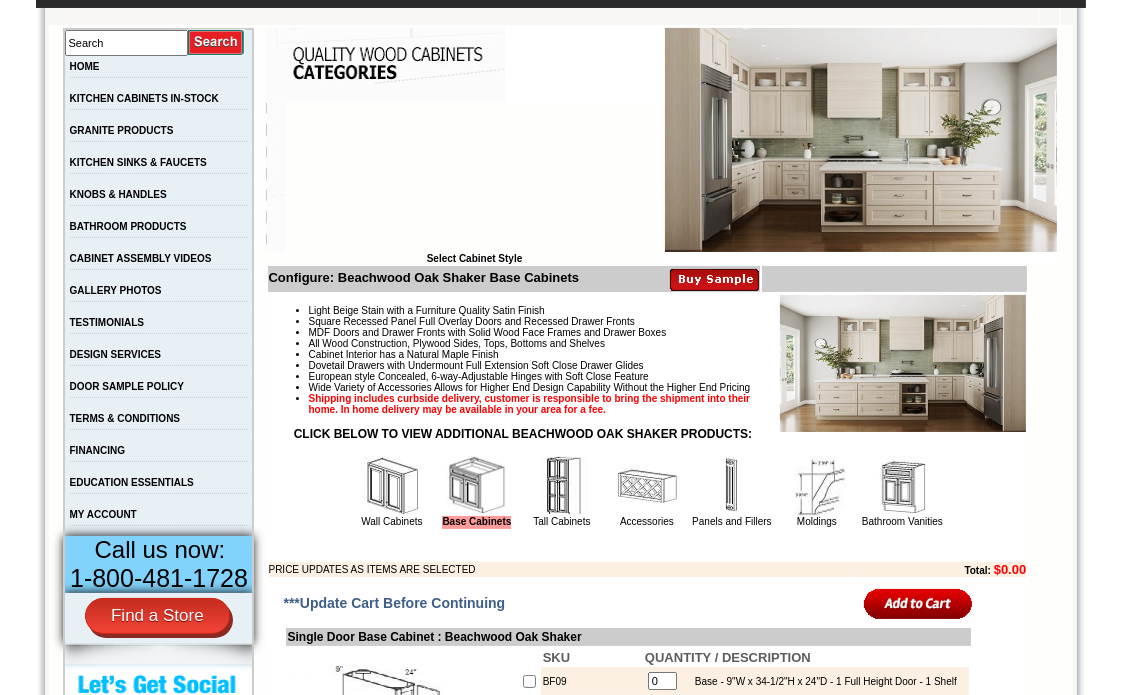 scroll, scrollTop: 555, scrollLeft: 0, axis: vertical 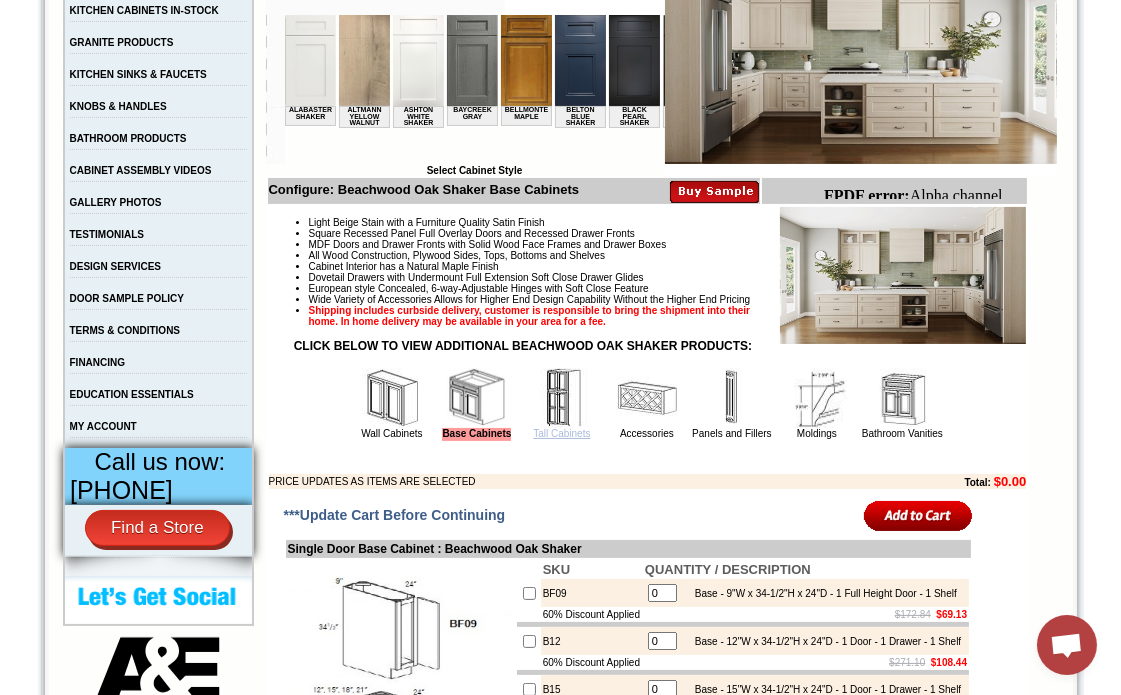 click on "Tall Cabinets" at bounding box center [561, 433] 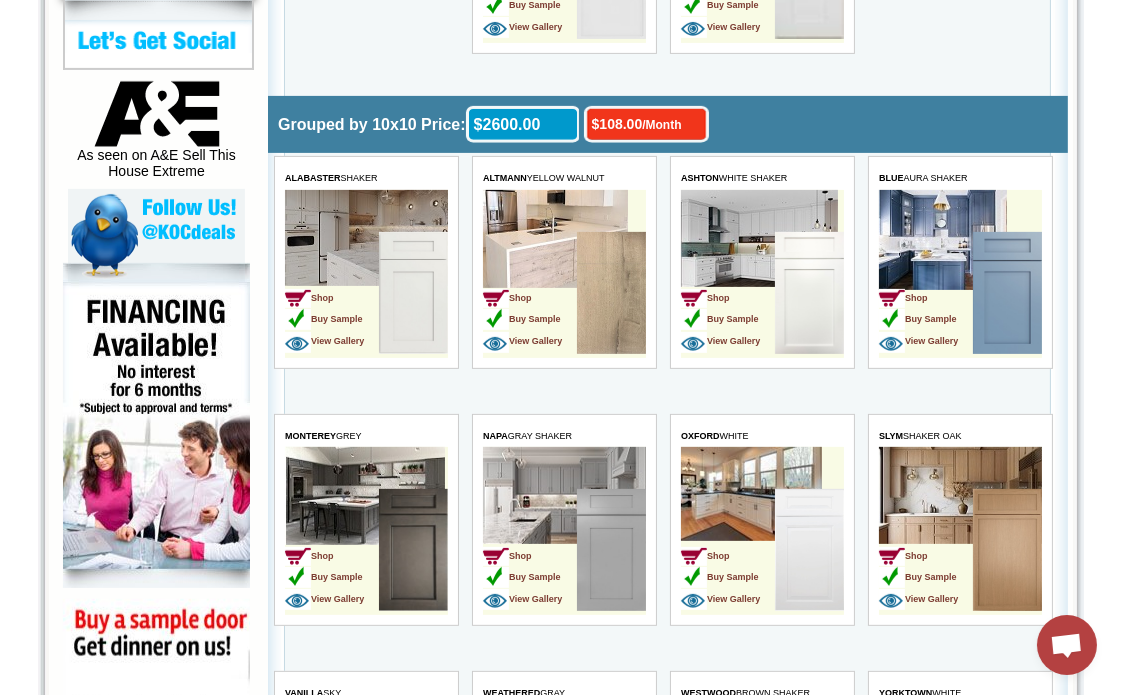 scroll, scrollTop: 1650, scrollLeft: 0, axis: vertical 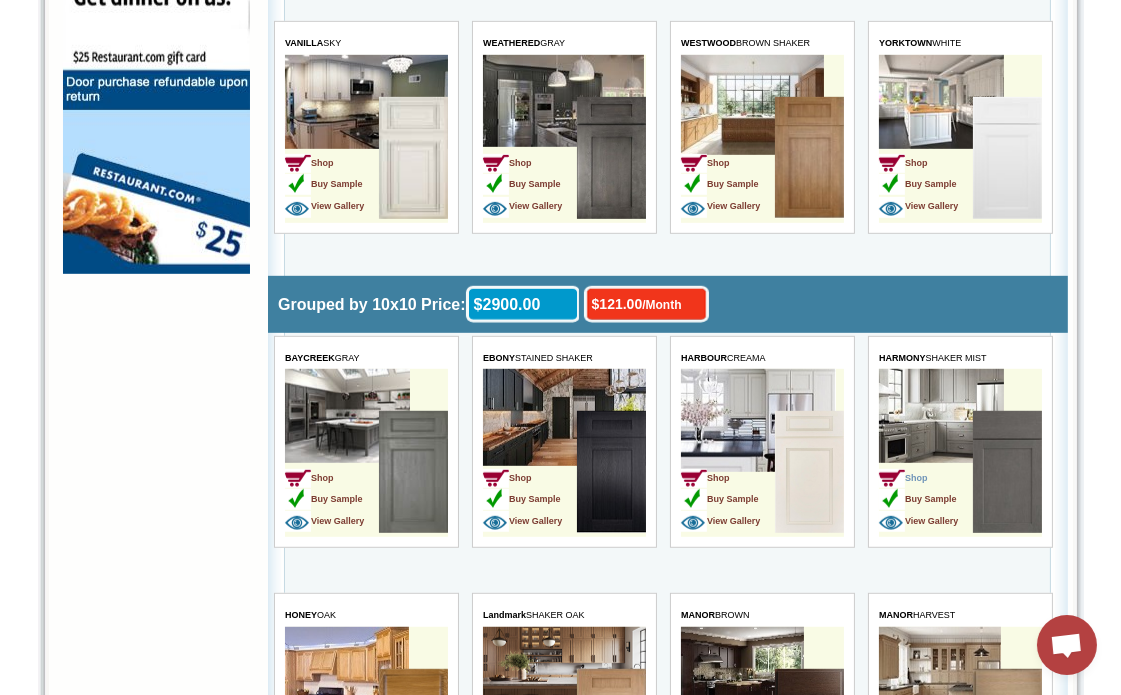 click on "Shop" at bounding box center [902, 479] 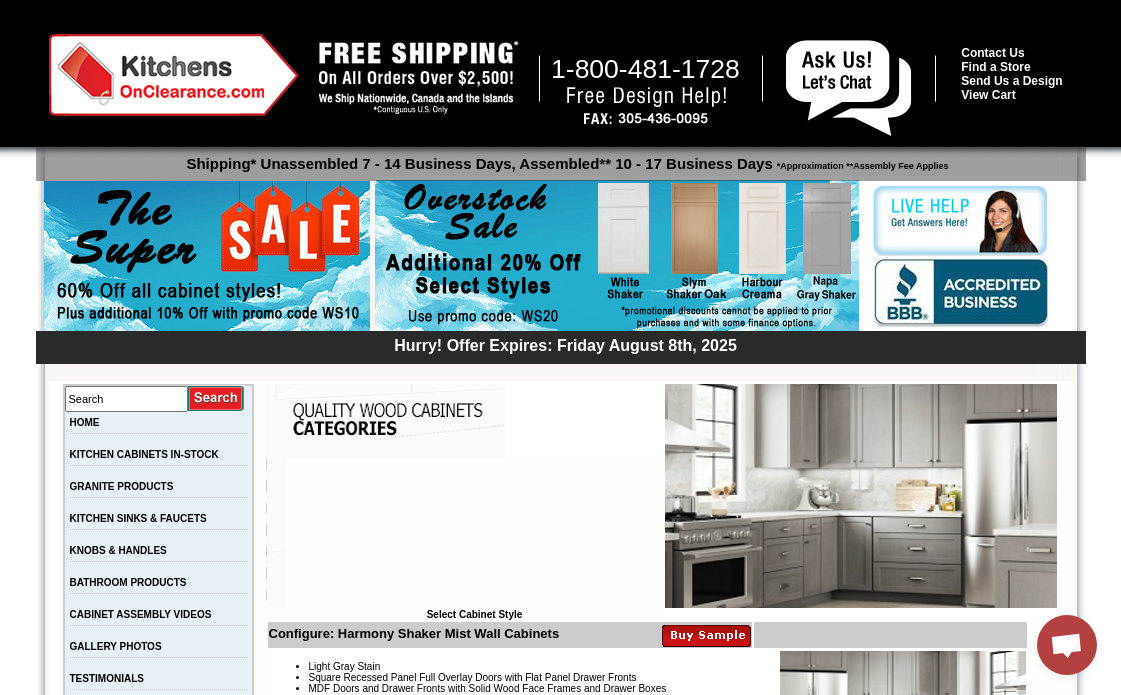 scroll, scrollTop: 0, scrollLeft: 0, axis: both 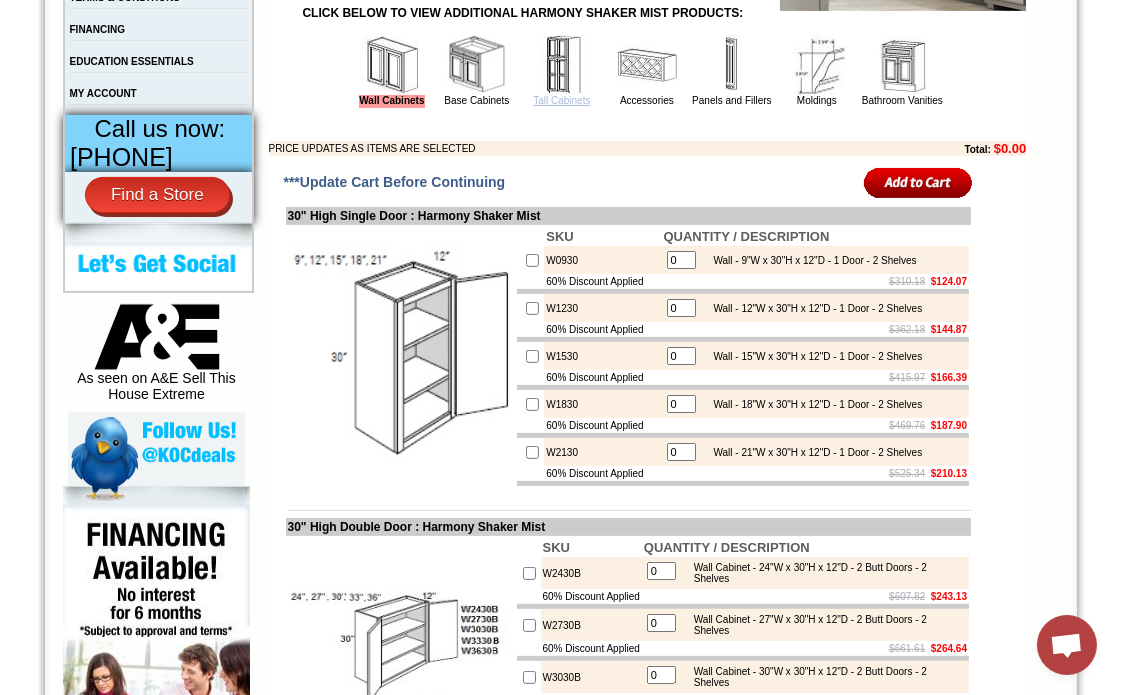 click on "Tall Cabinets" at bounding box center (561, 100) 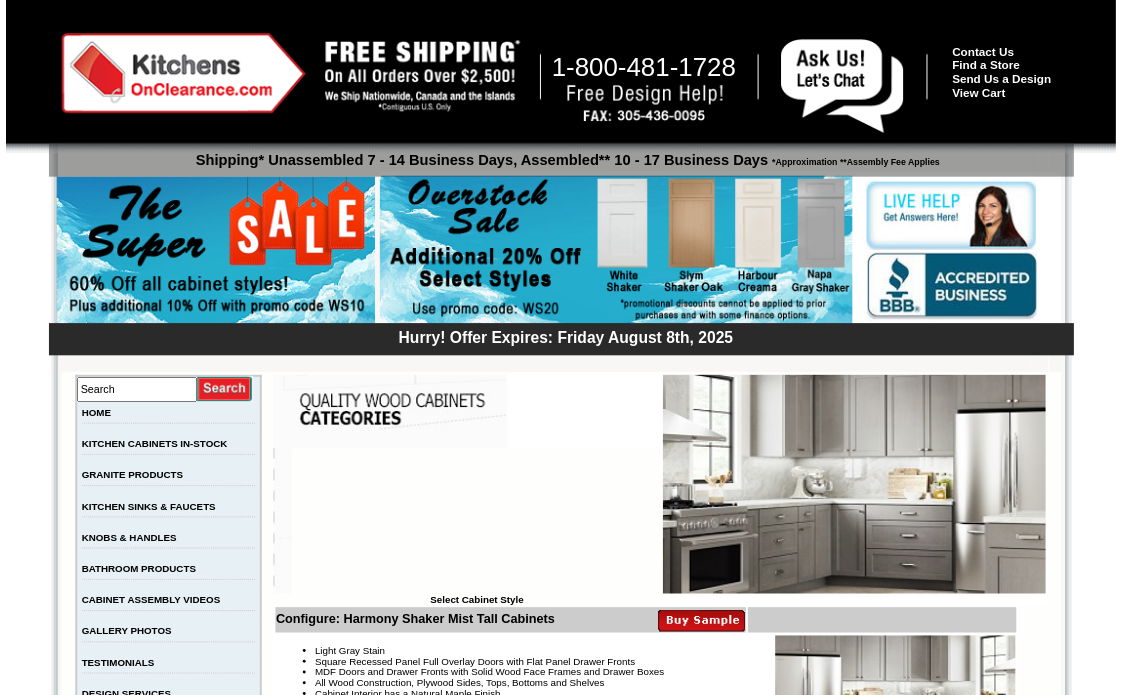 scroll, scrollTop: 0, scrollLeft: 0, axis: both 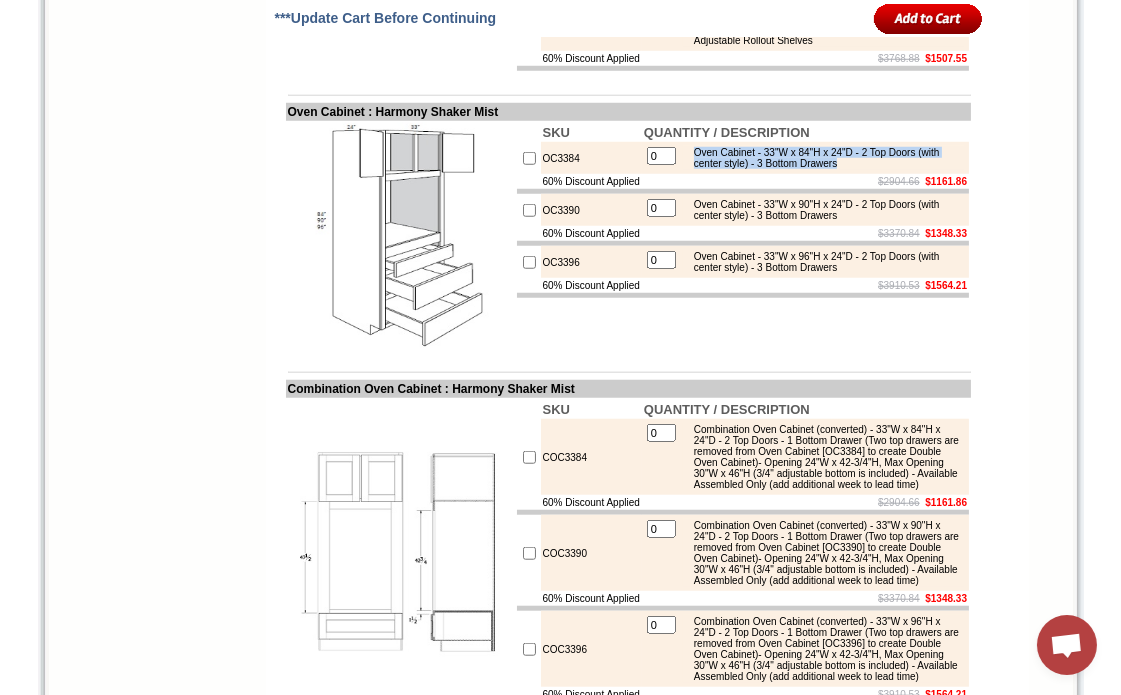 drag, startPoint x: 710, startPoint y: 223, endPoint x: 938, endPoint y: 232, distance: 228.17757 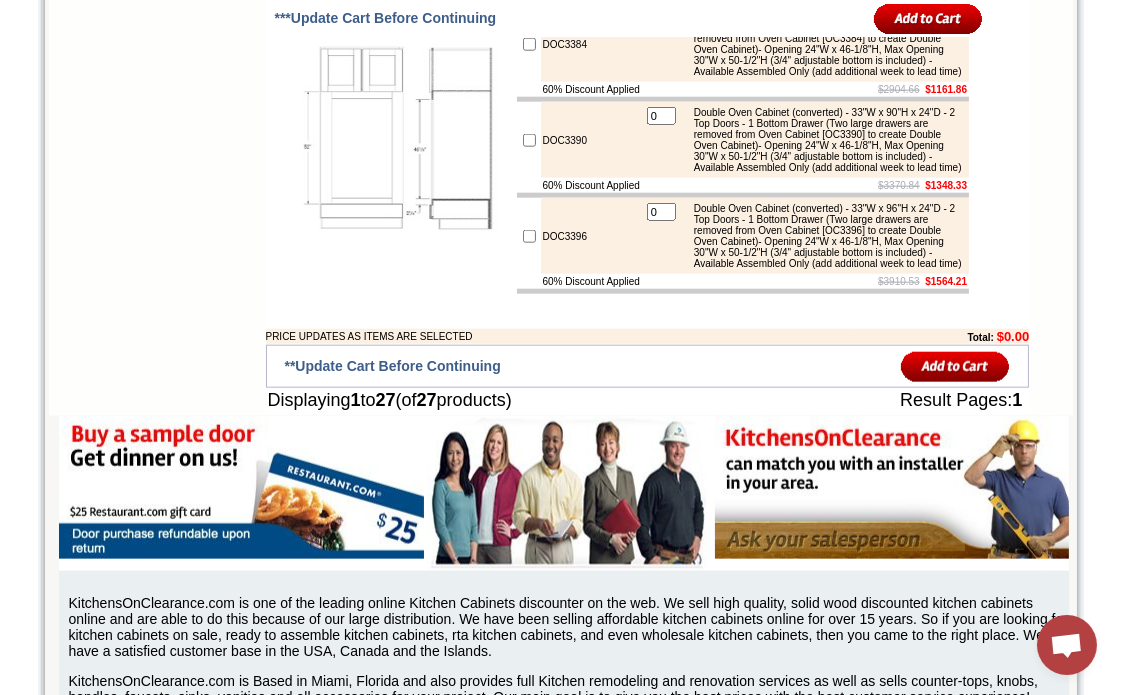scroll, scrollTop: 3111, scrollLeft: 0, axis: vertical 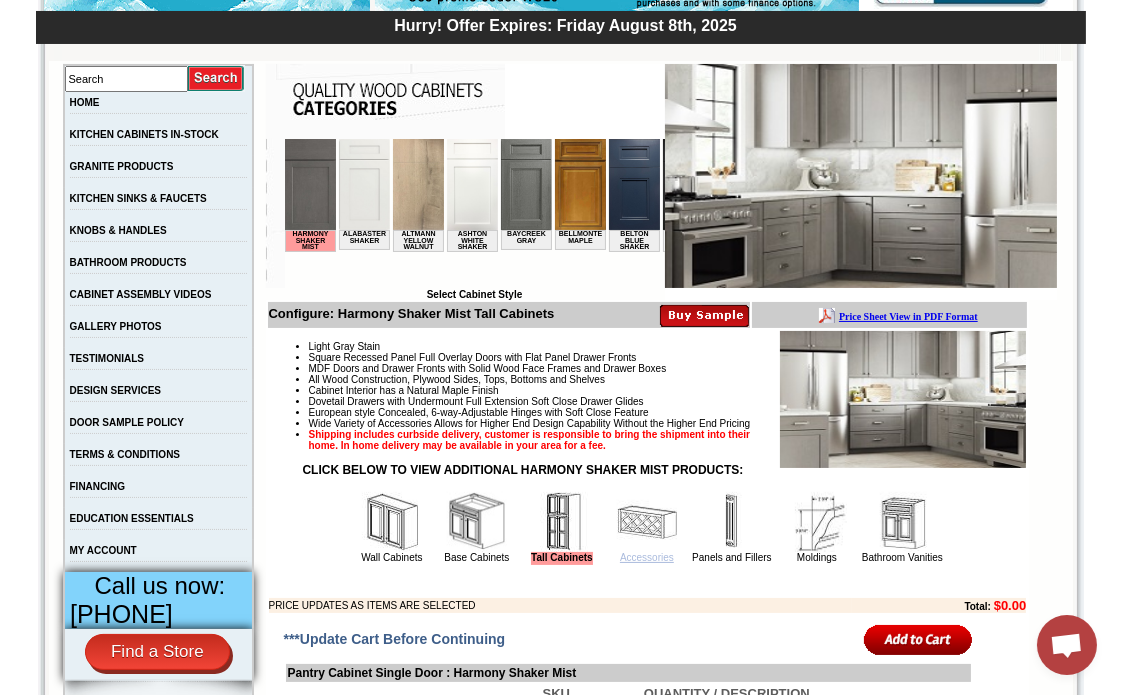click on "Accessories" at bounding box center [647, 557] 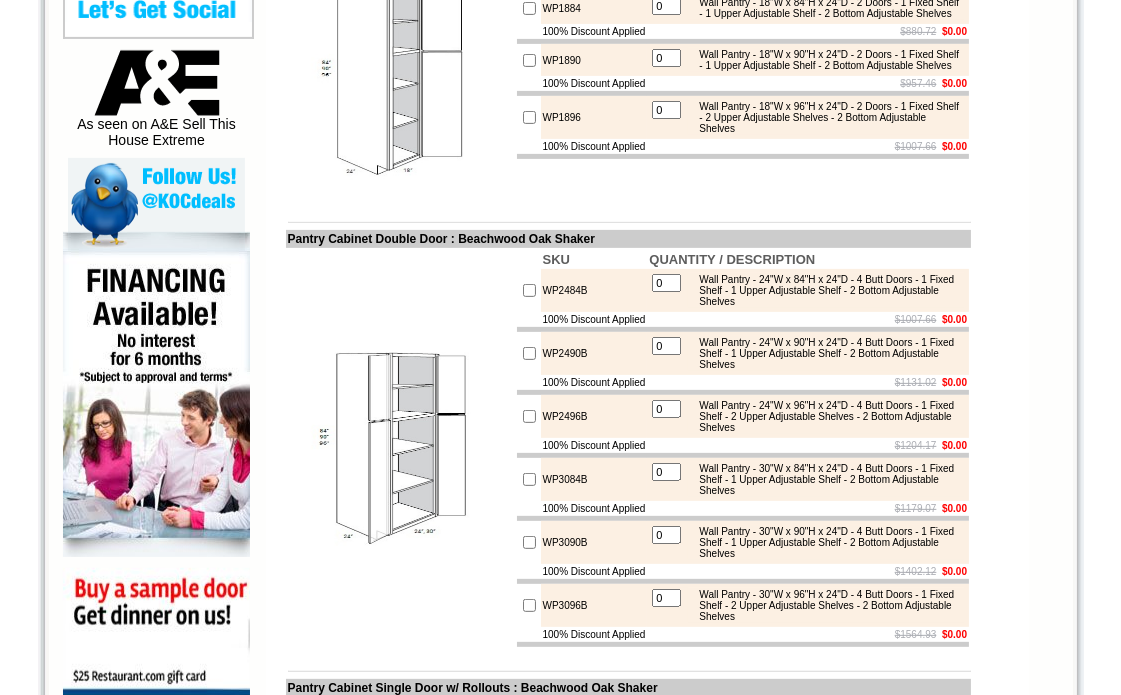 scroll, scrollTop: 0, scrollLeft: 0, axis: both 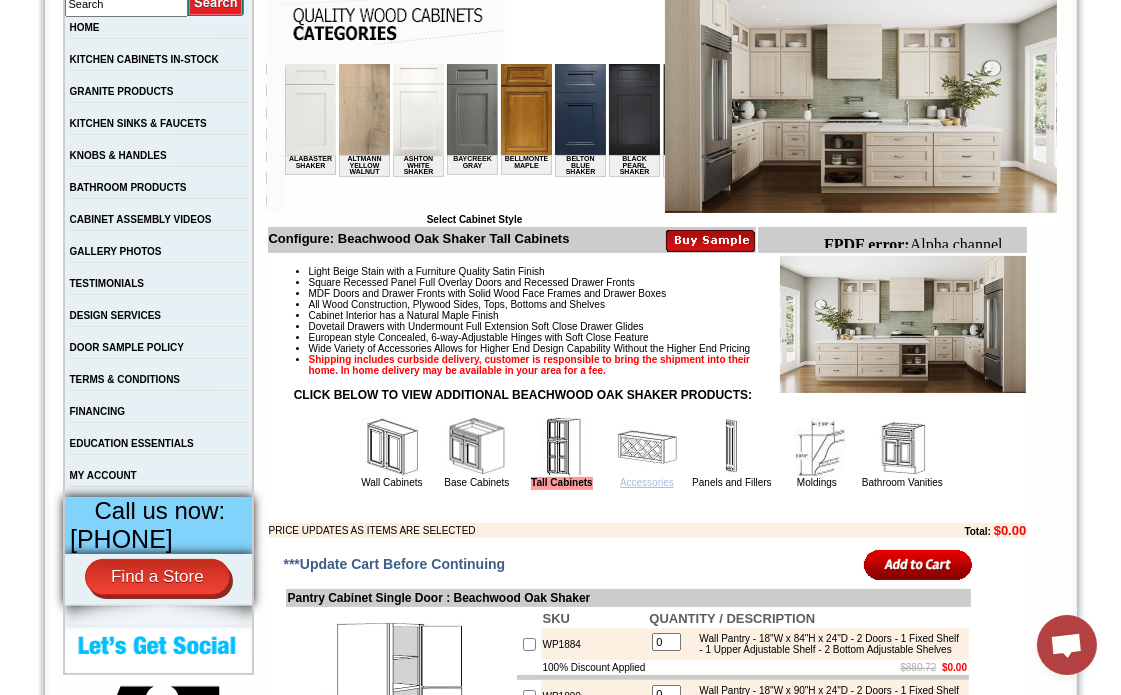 click on "Accessories" at bounding box center (647, 482) 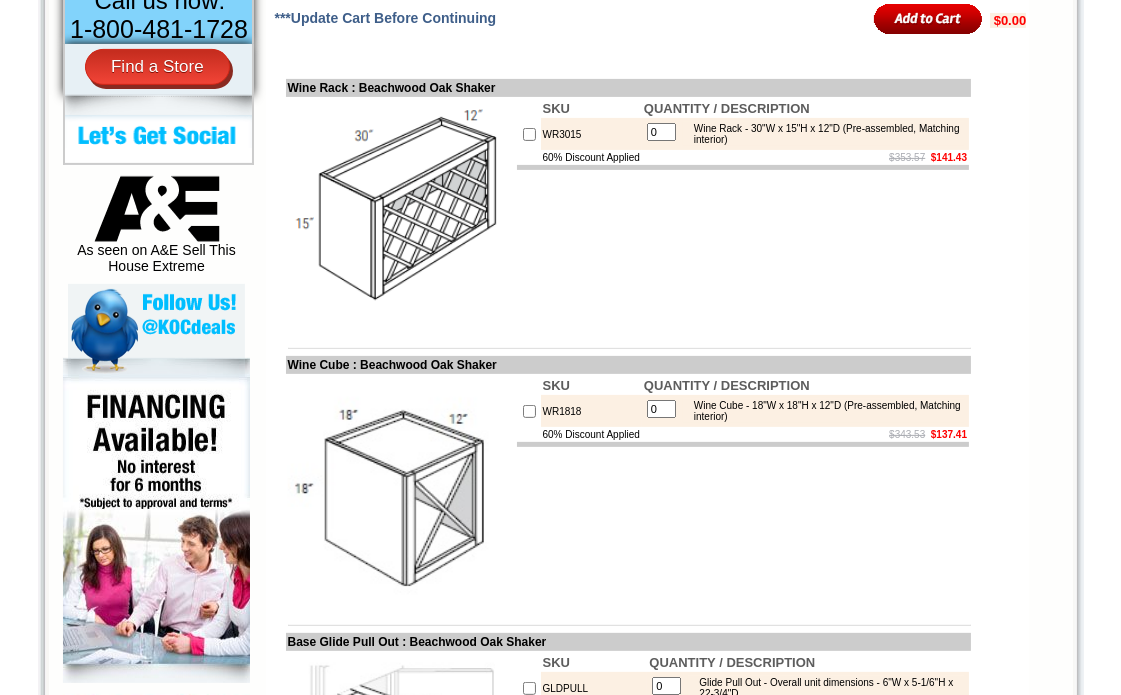 scroll, scrollTop: 1444, scrollLeft: 0, axis: vertical 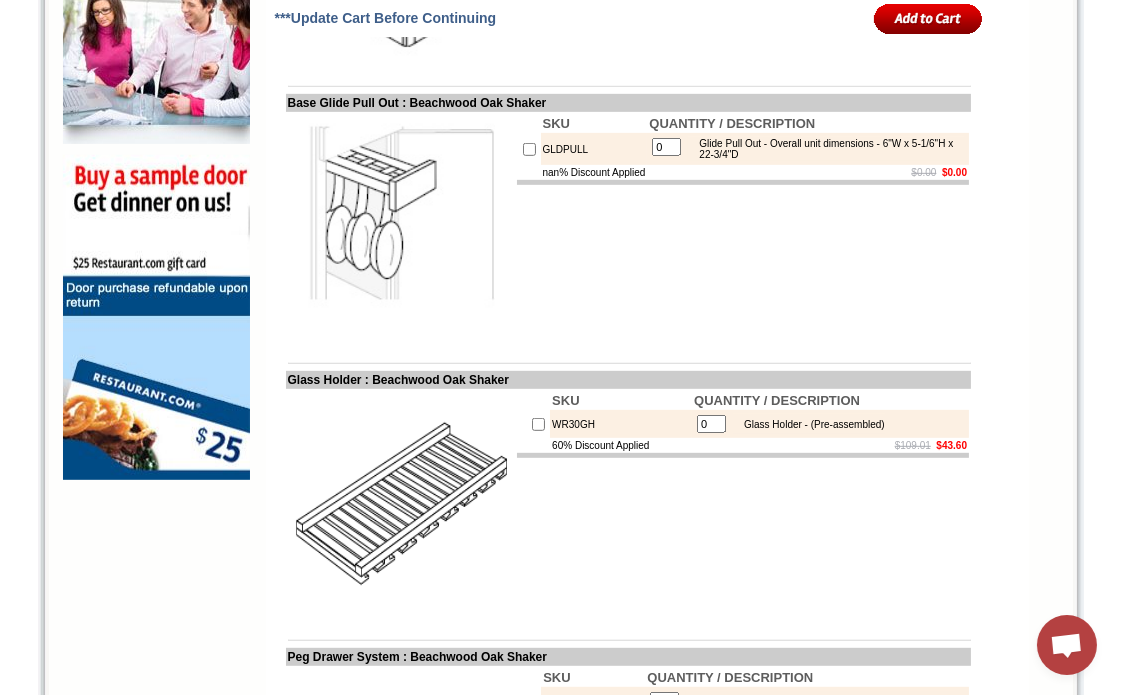 click on "WR30GH" at bounding box center (621, 424) 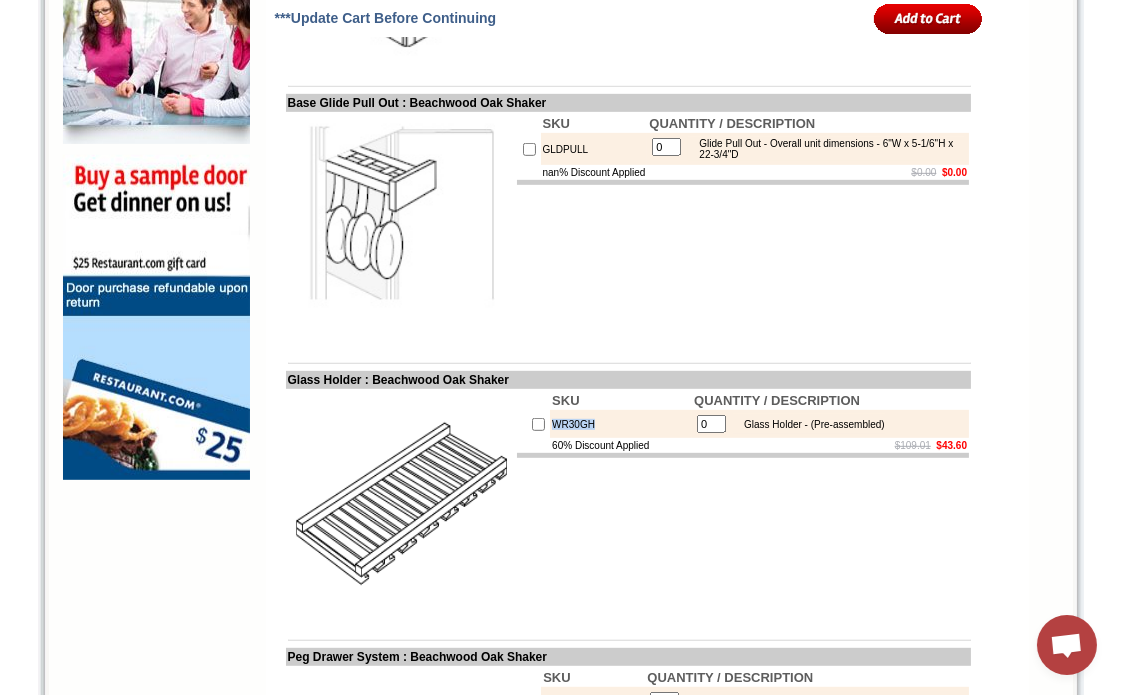 click on "WR30GH" at bounding box center (621, 424) 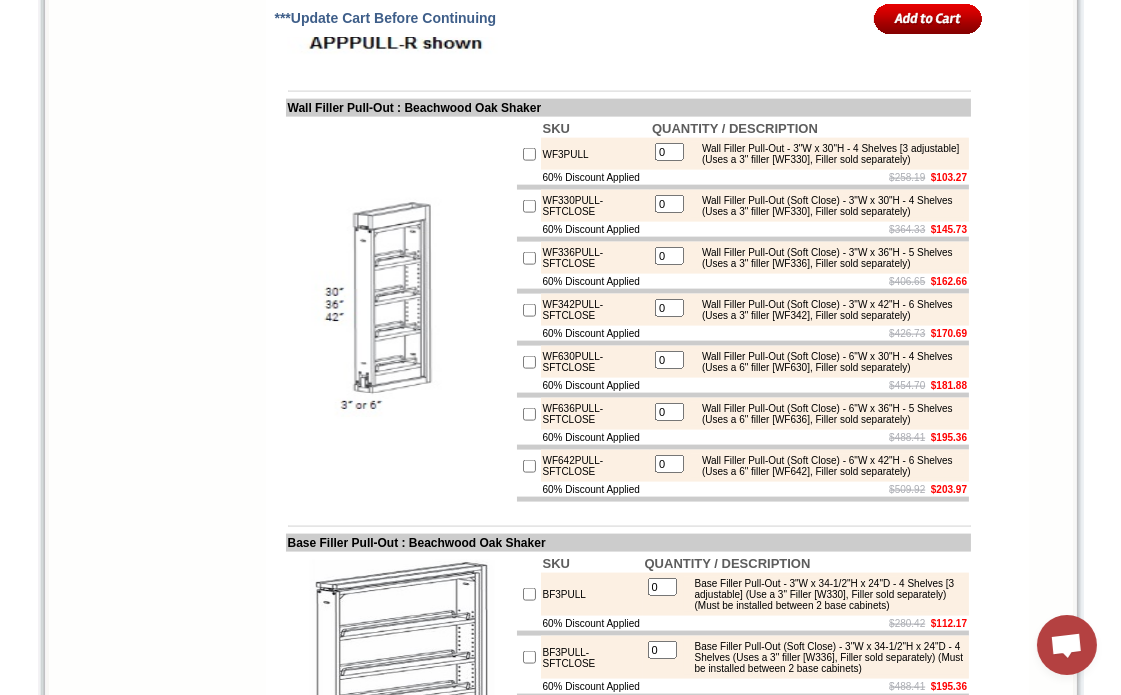 scroll, scrollTop: 3666, scrollLeft: 0, axis: vertical 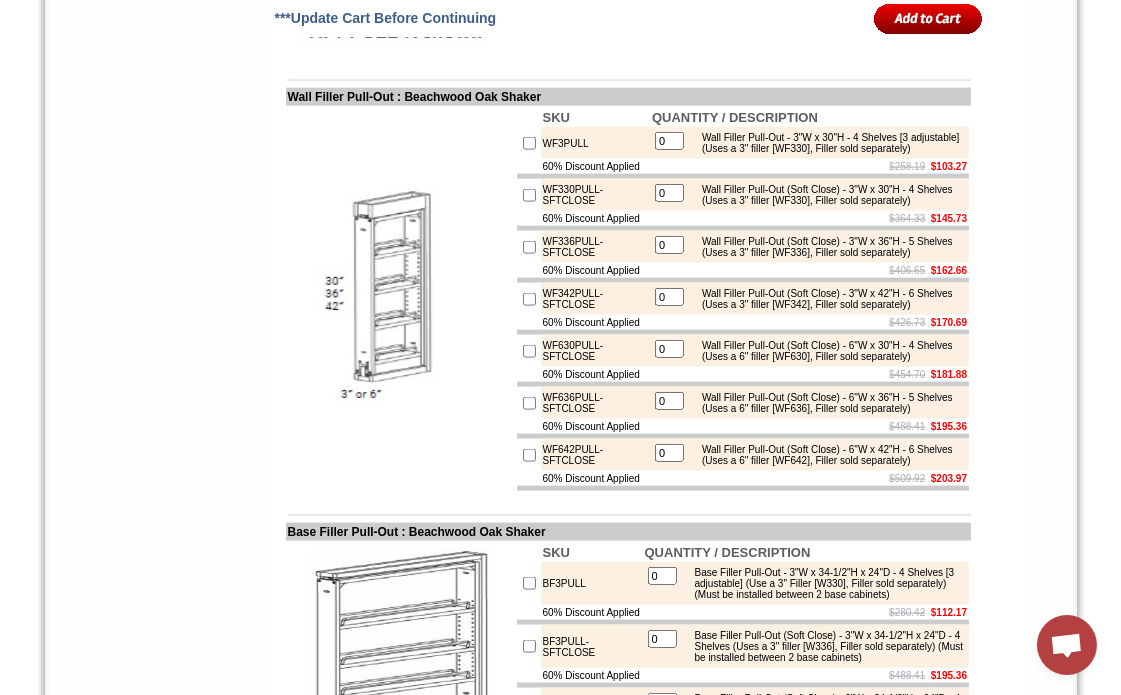 click on "WF3PULL" at bounding box center [595, 143] 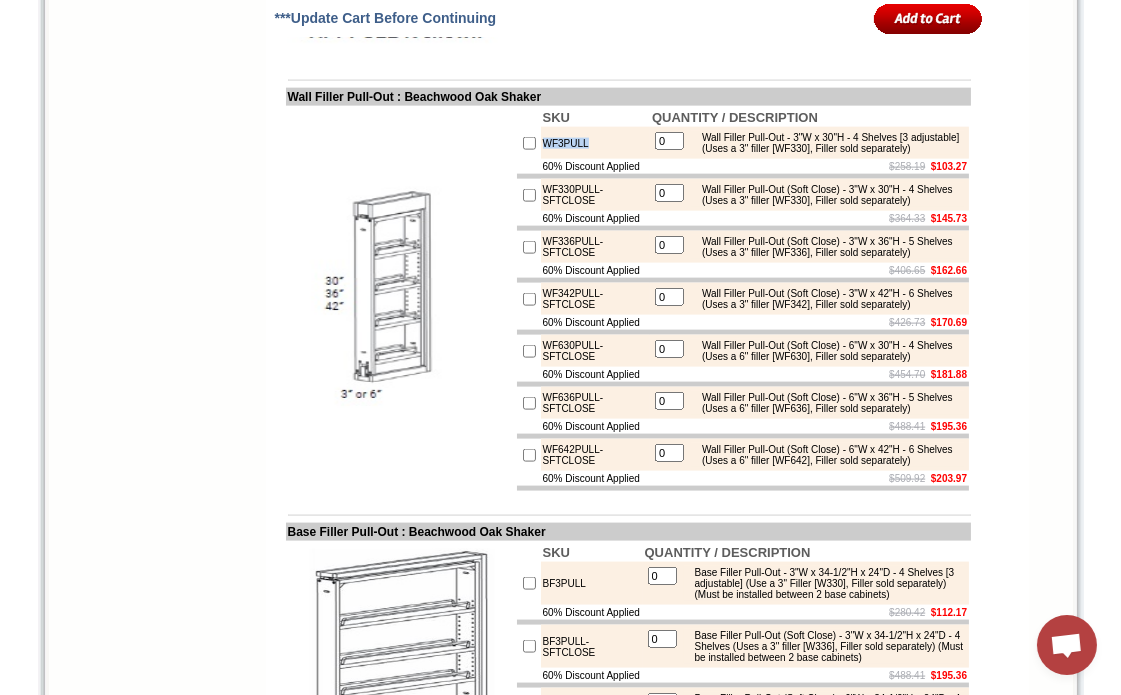 click on "WF3PULL" at bounding box center (595, 143) 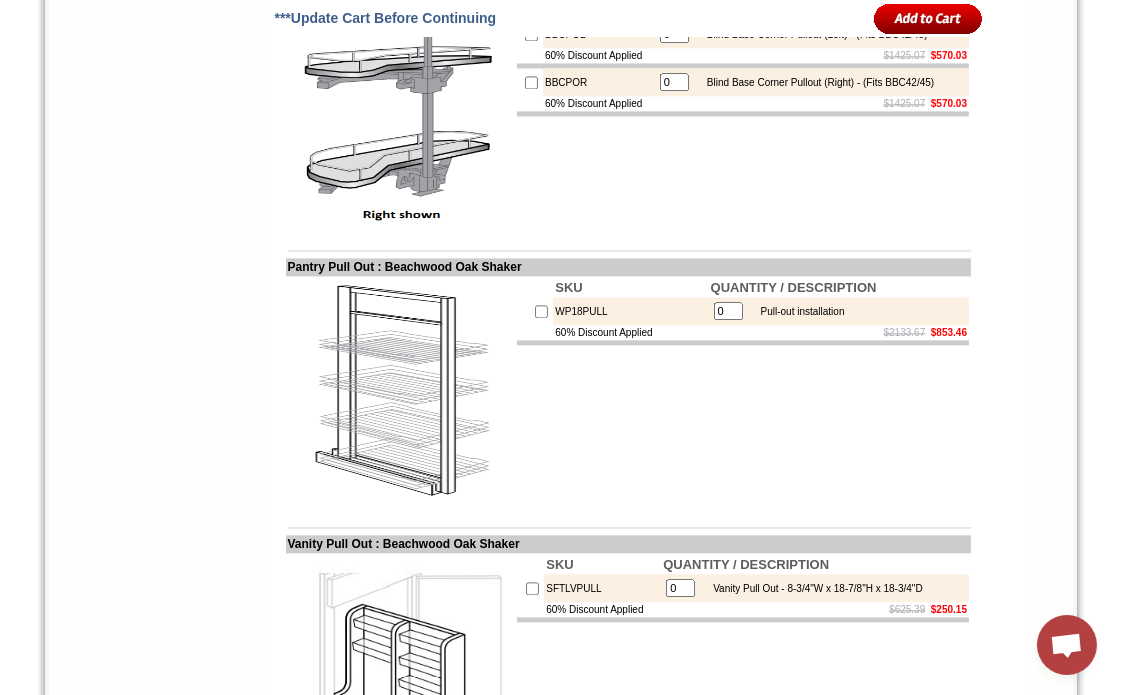 scroll, scrollTop: 5888, scrollLeft: 0, axis: vertical 